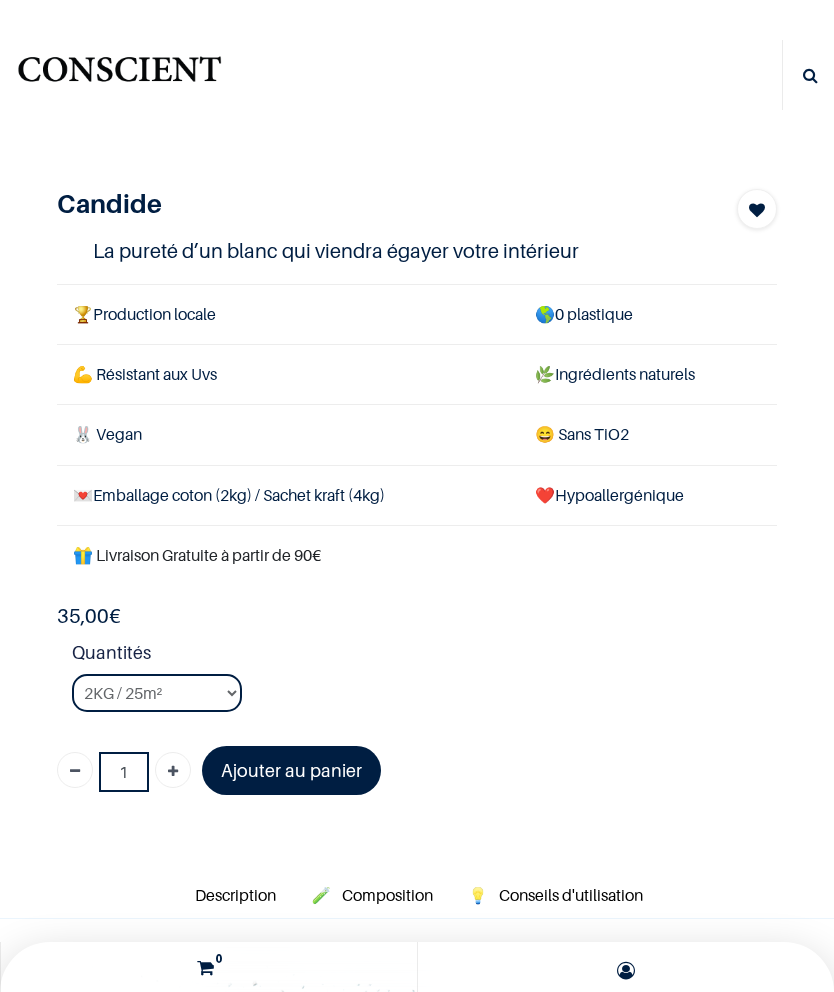 scroll, scrollTop: 0, scrollLeft: 0, axis: both 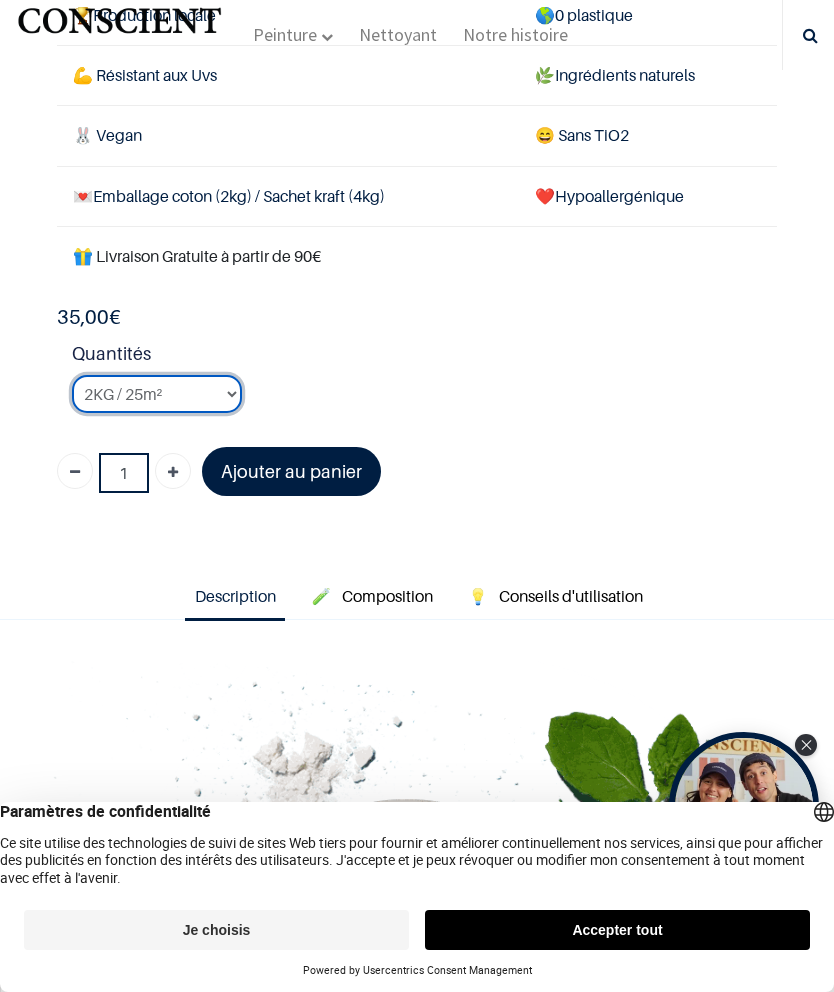 click on "2KG / 25m²
4KG / 50m²
8KG / 100m²
Testeur" at bounding box center (157, 394) 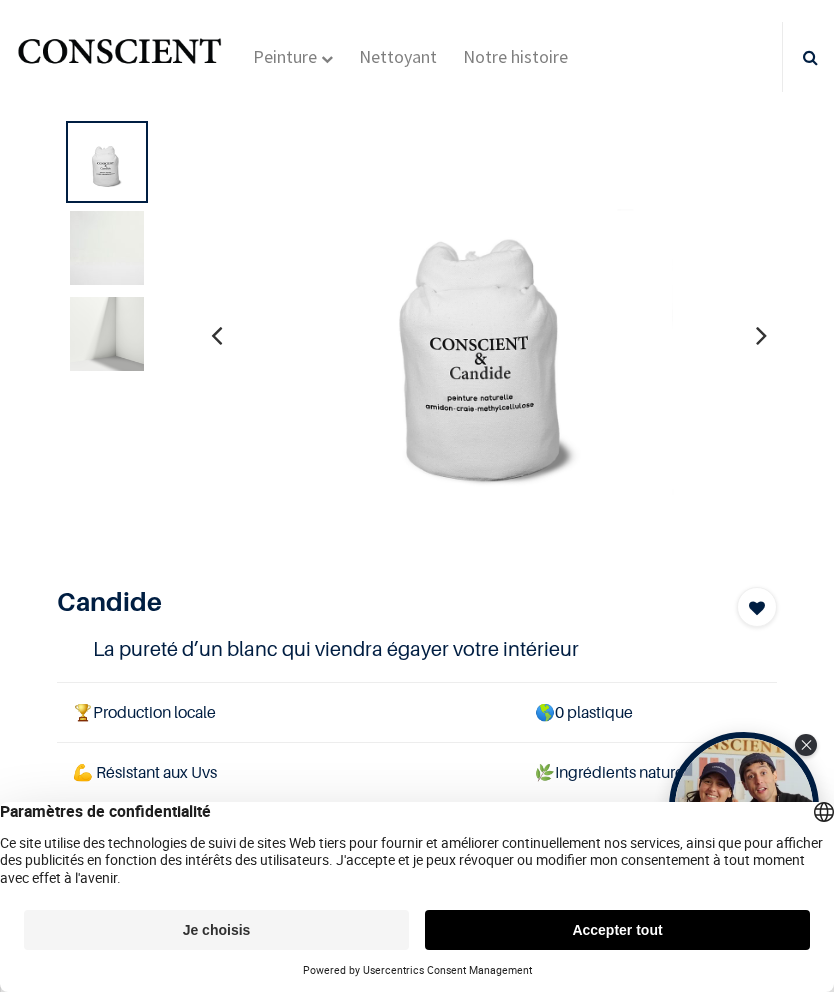 scroll, scrollTop: 17, scrollLeft: 0, axis: vertical 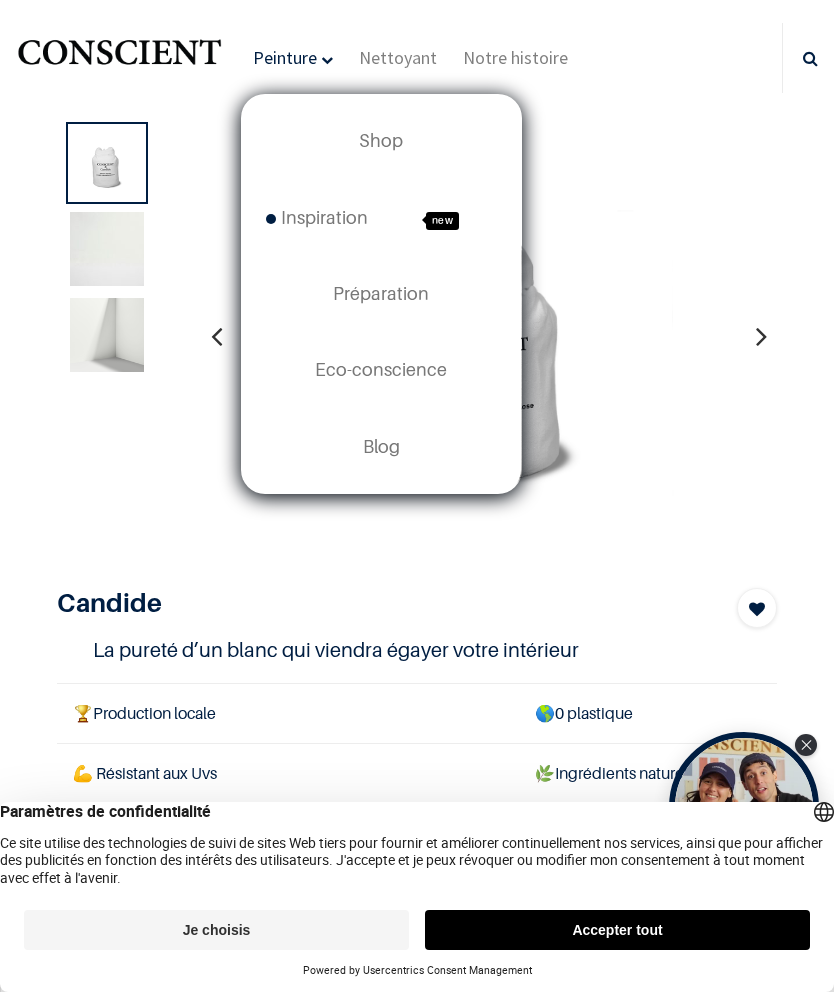 click at bounding box center (417, 336) 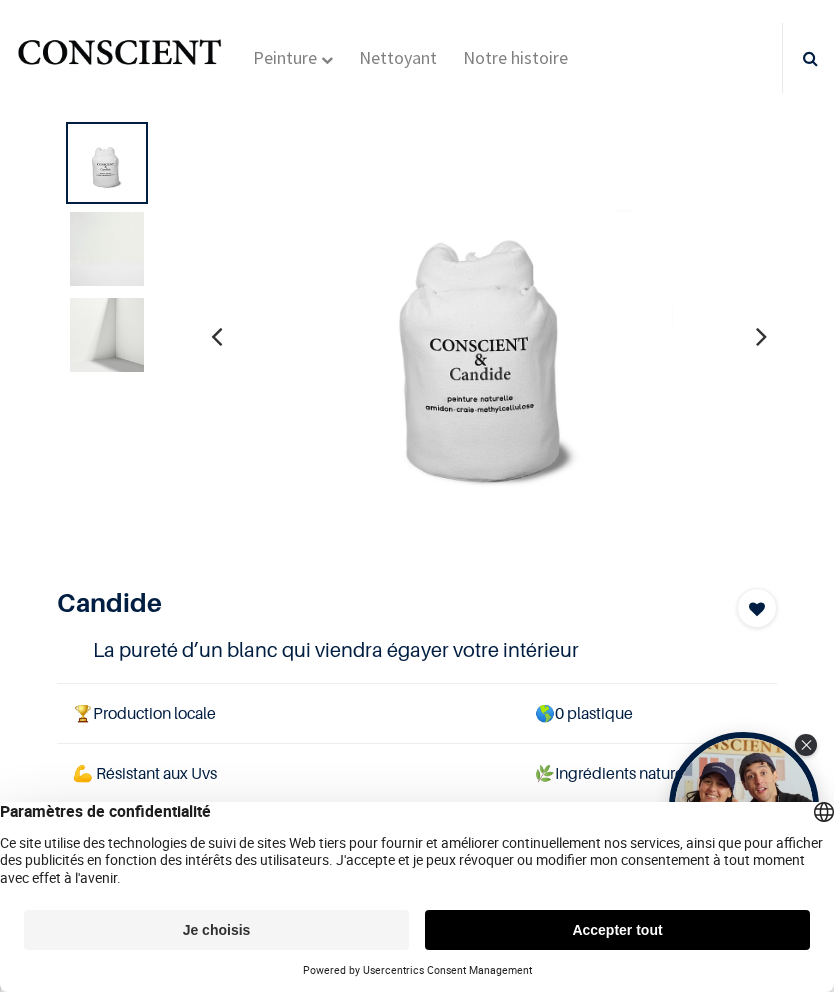 click at bounding box center [119, 58] 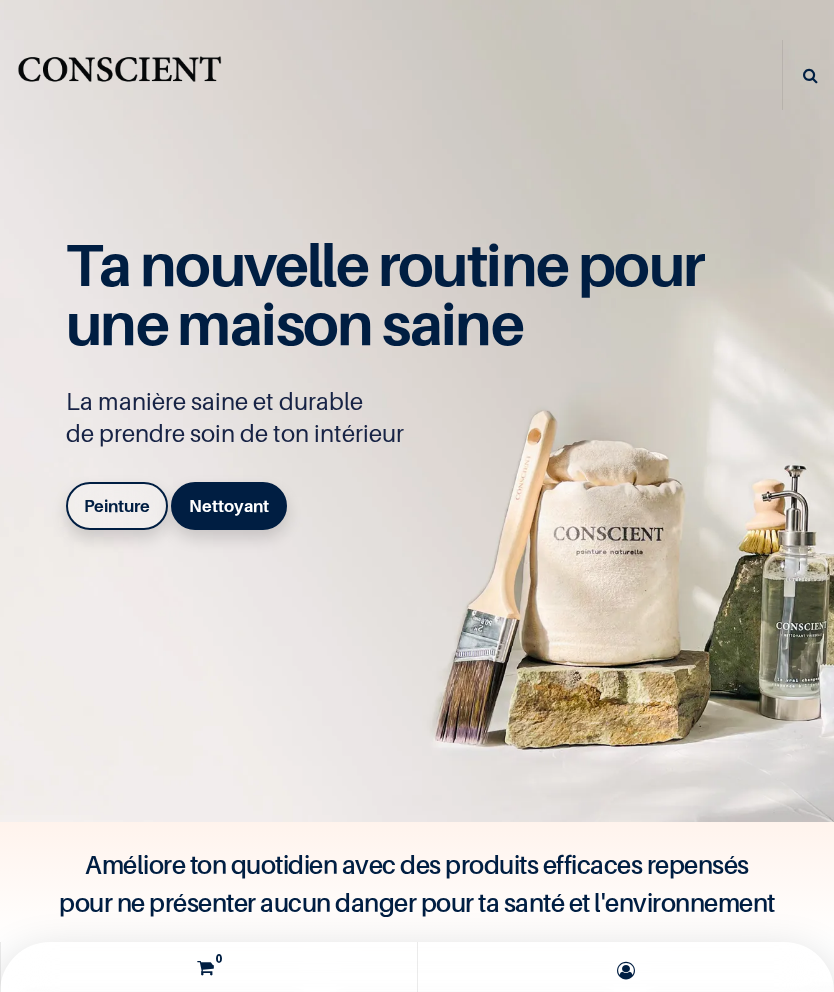 scroll, scrollTop: 0, scrollLeft: 0, axis: both 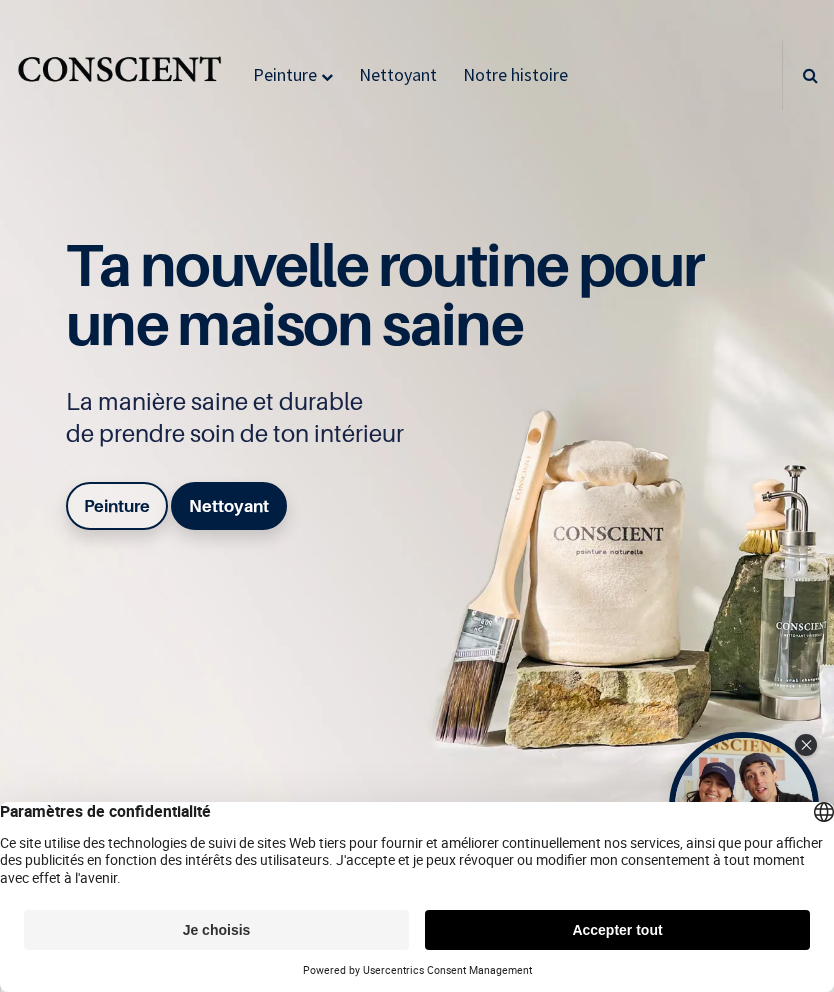 click on "Peinture" at bounding box center [117, 506] 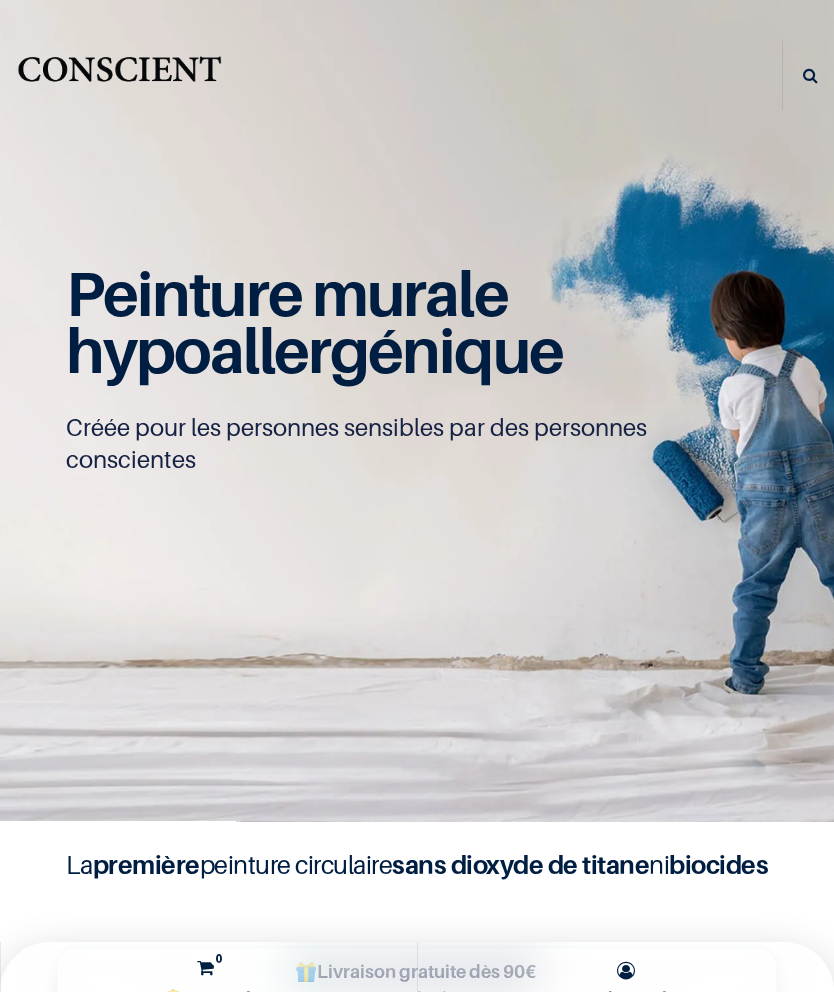 scroll, scrollTop: 0, scrollLeft: 0, axis: both 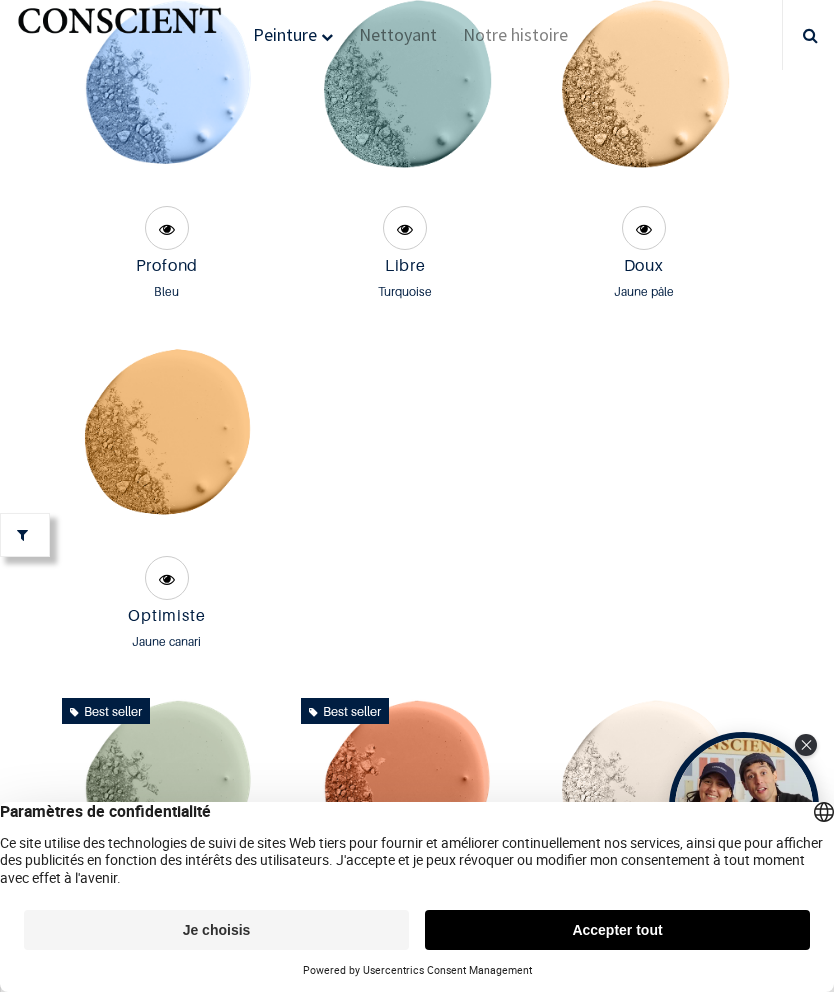 click at bounding box center [405, 229] 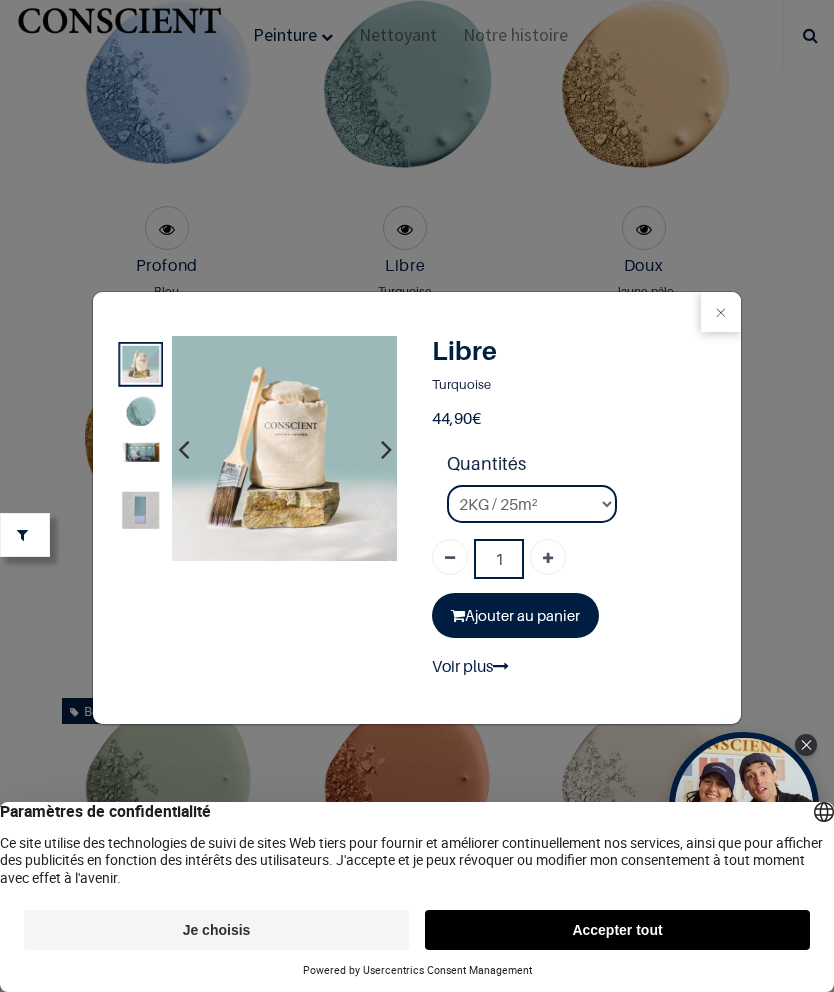 click at bounding box center (140, 413) 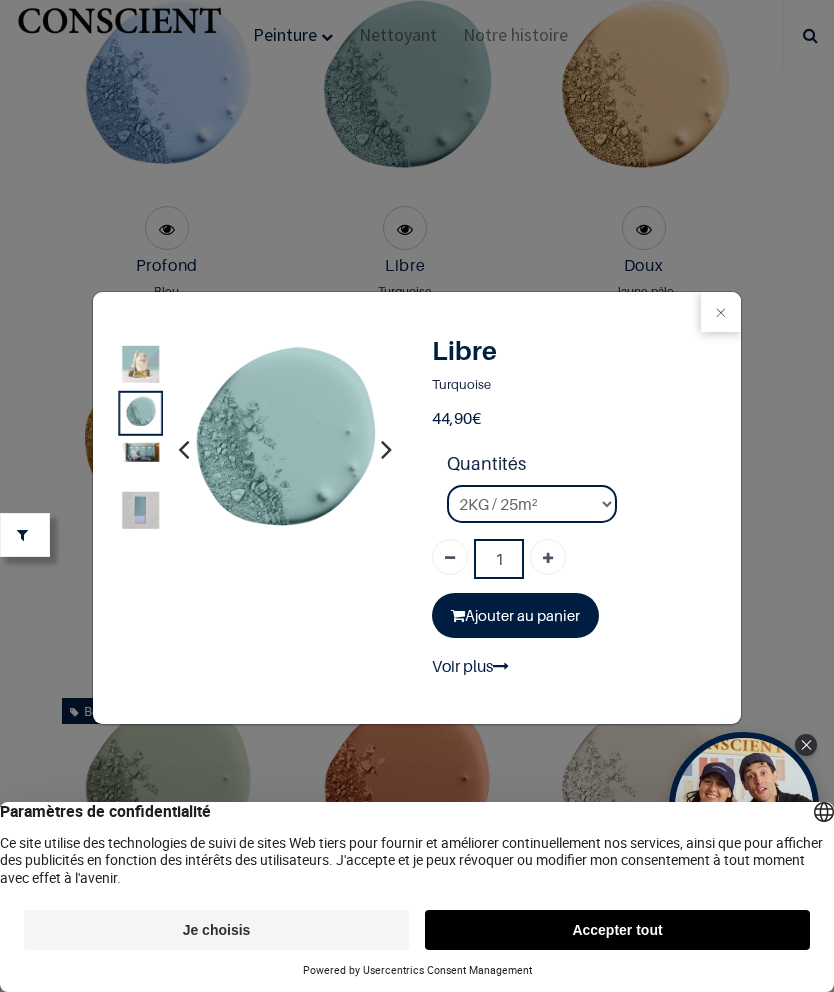 click at bounding box center (721, 312) 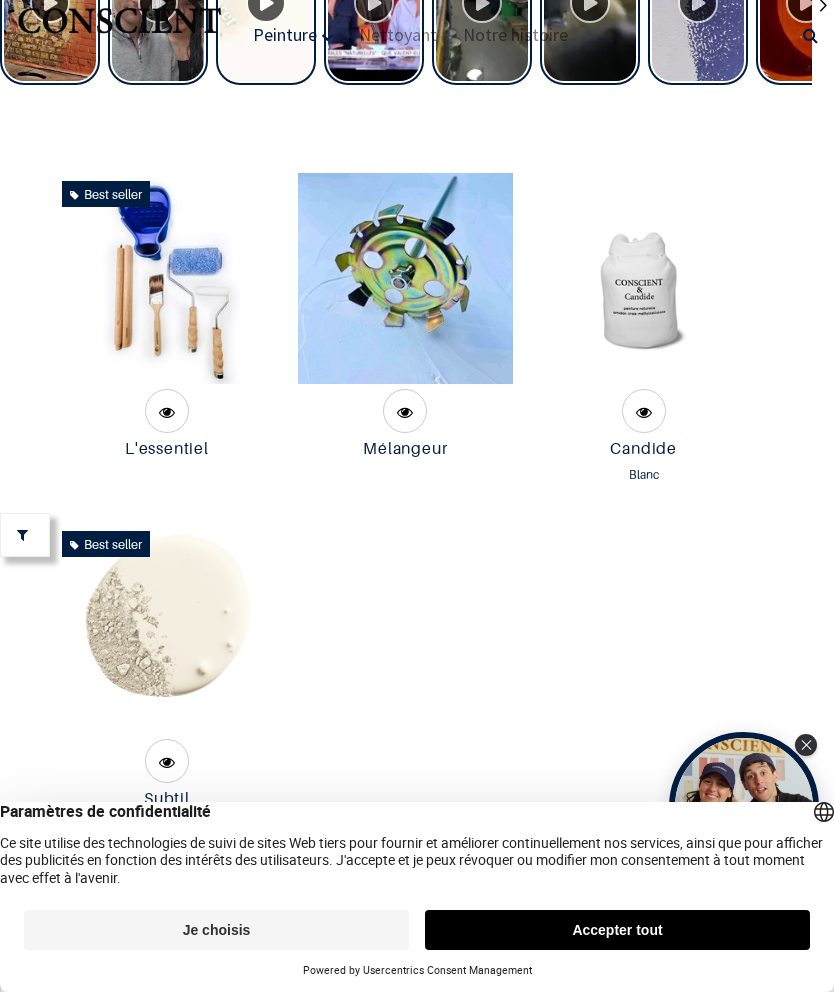 scroll, scrollTop: 1183, scrollLeft: 0, axis: vertical 